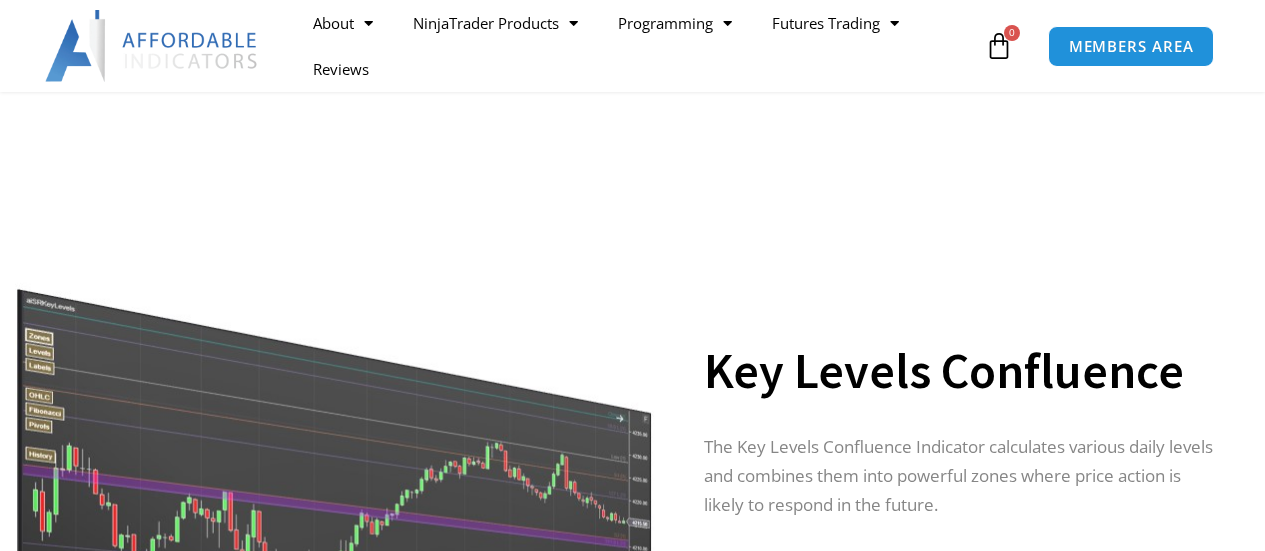 scroll, scrollTop: 100, scrollLeft: 0, axis: vertical 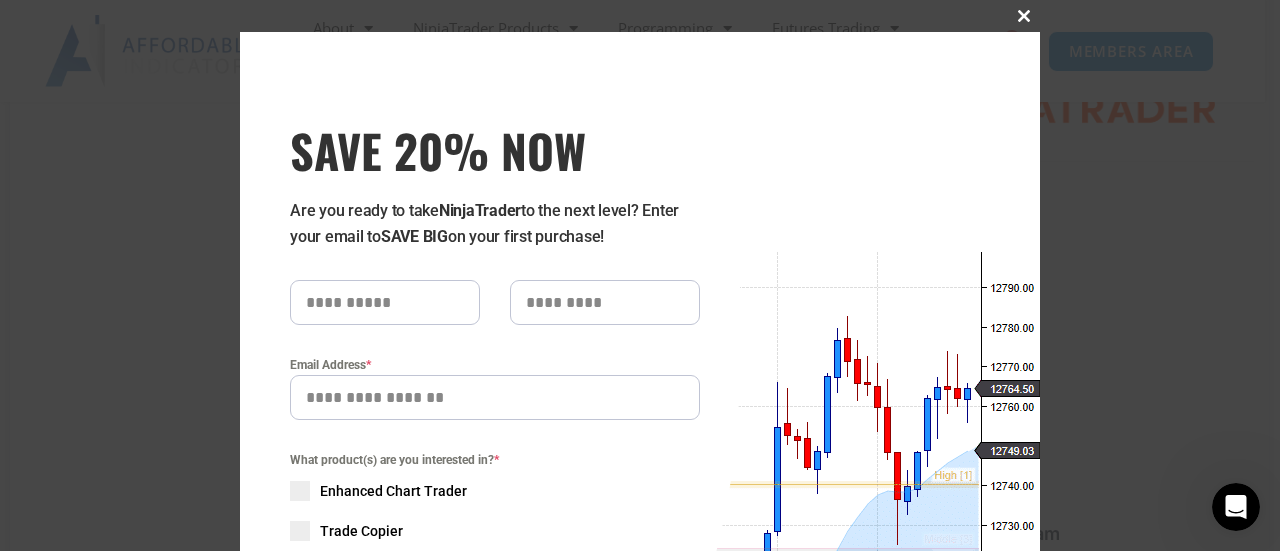 click at bounding box center [1024, 16] 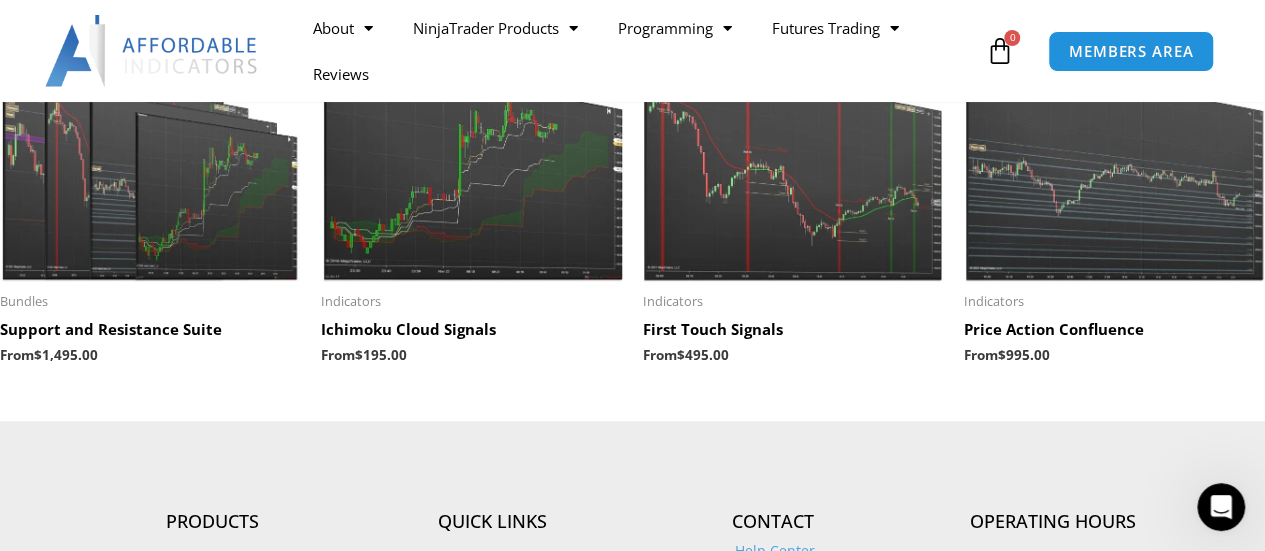 scroll, scrollTop: 4700, scrollLeft: 0, axis: vertical 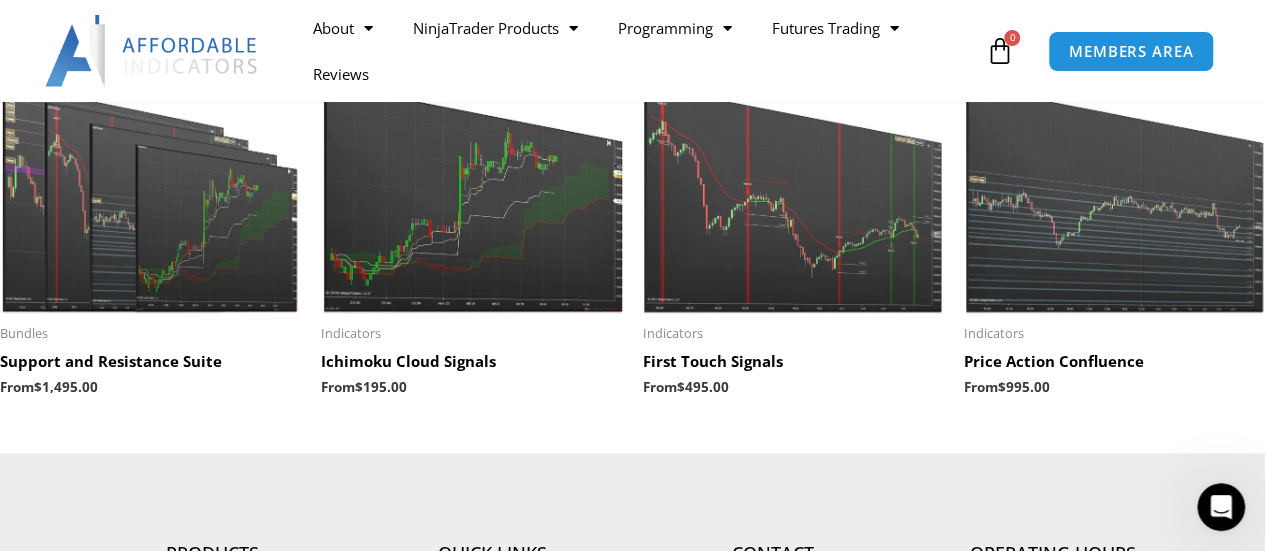 click at bounding box center [471, 183] 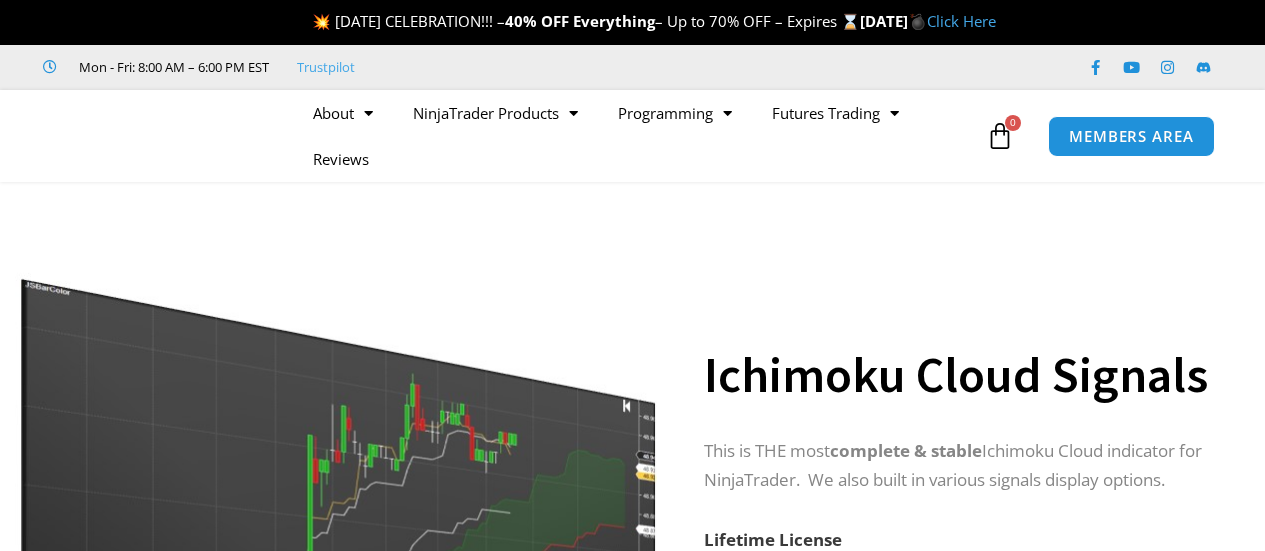 scroll, scrollTop: 0, scrollLeft: 0, axis: both 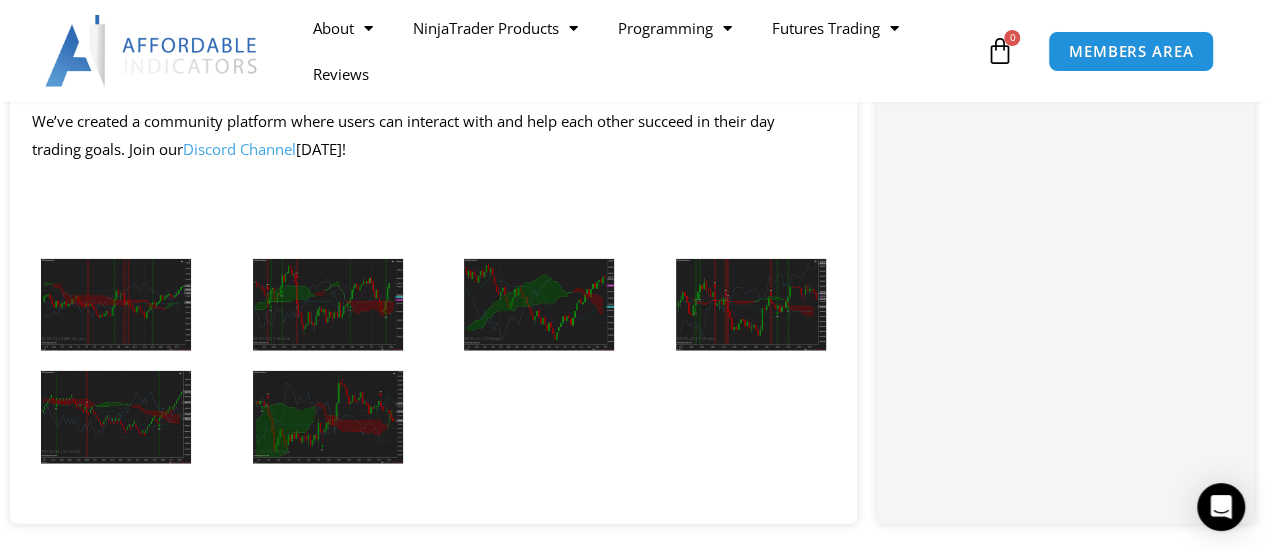 click at bounding box center [116, 305] 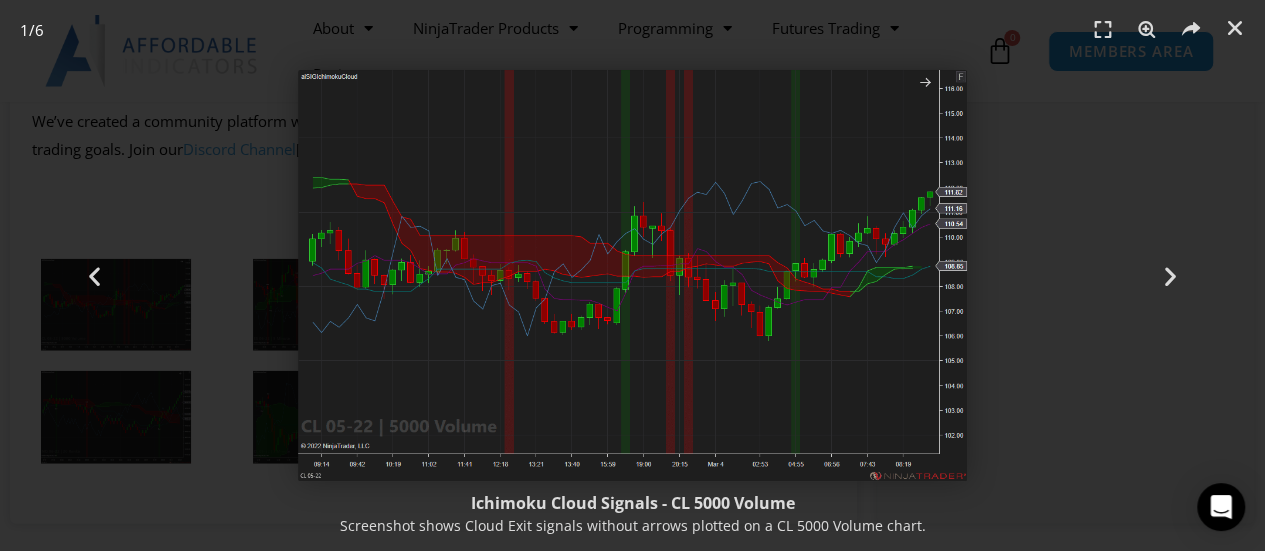click at bounding box center (633, 275) 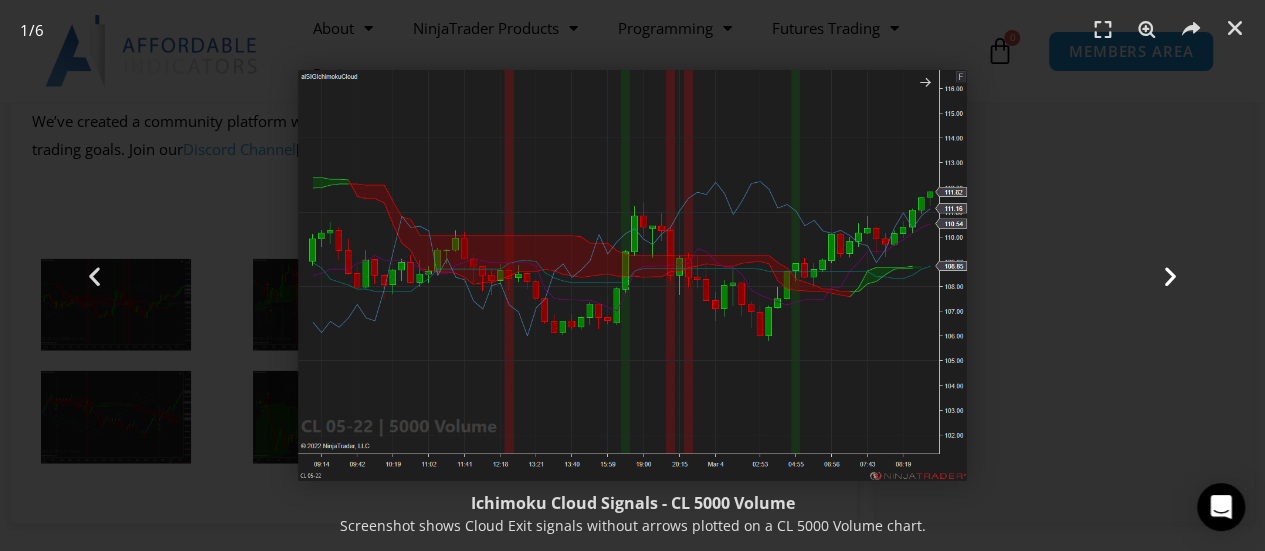 click at bounding box center [1170, 275] 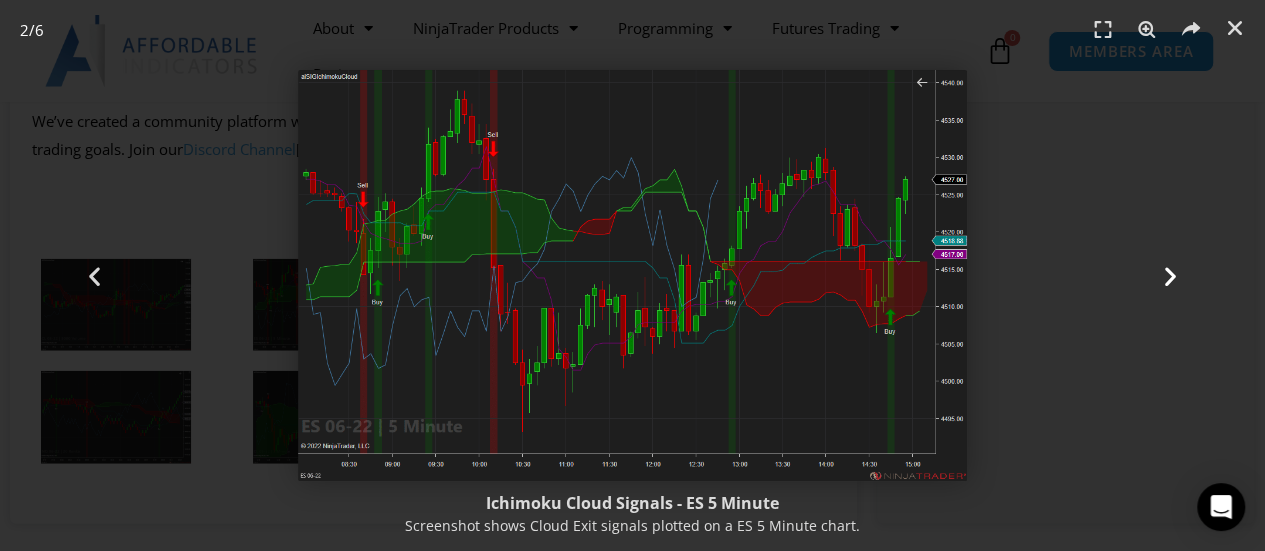 click at bounding box center [1170, 275] 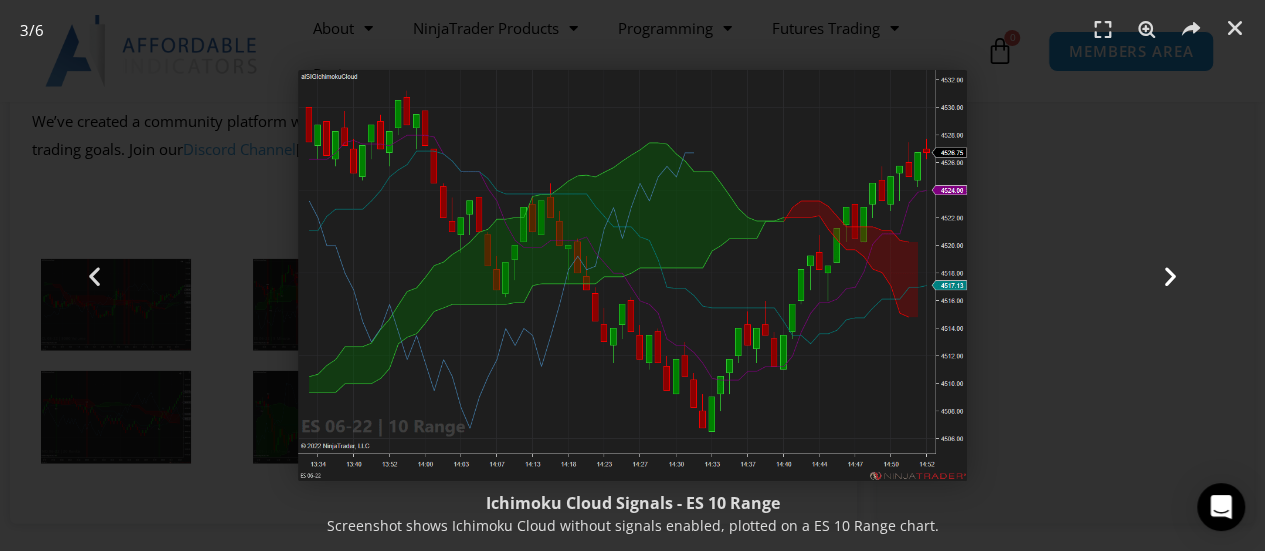 click at bounding box center (1170, 275) 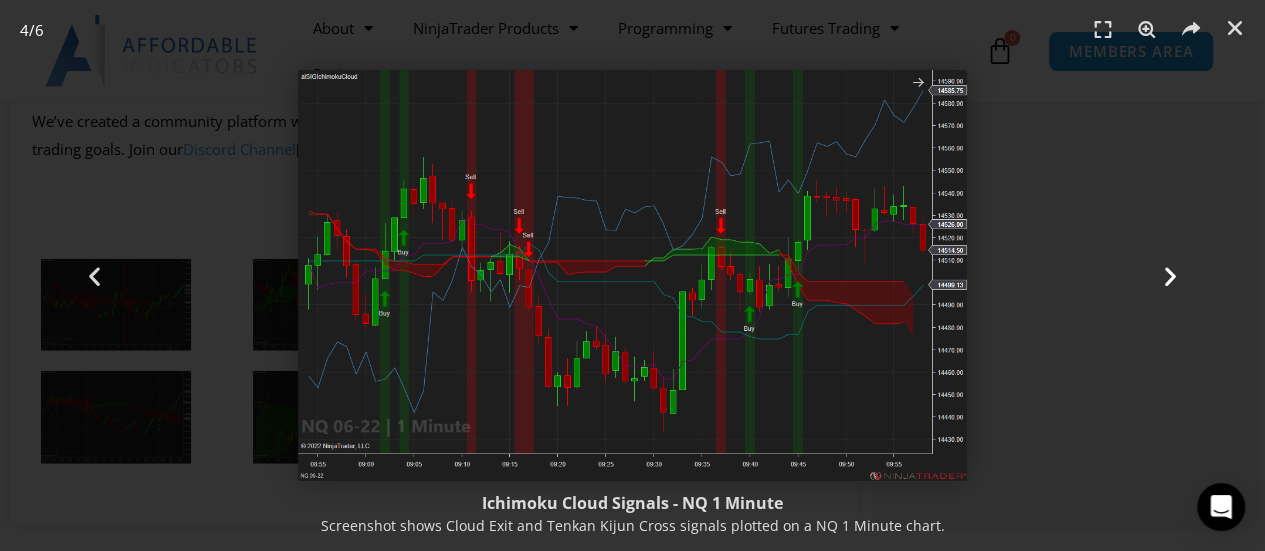 click on "Next" at bounding box center (1170, 275) 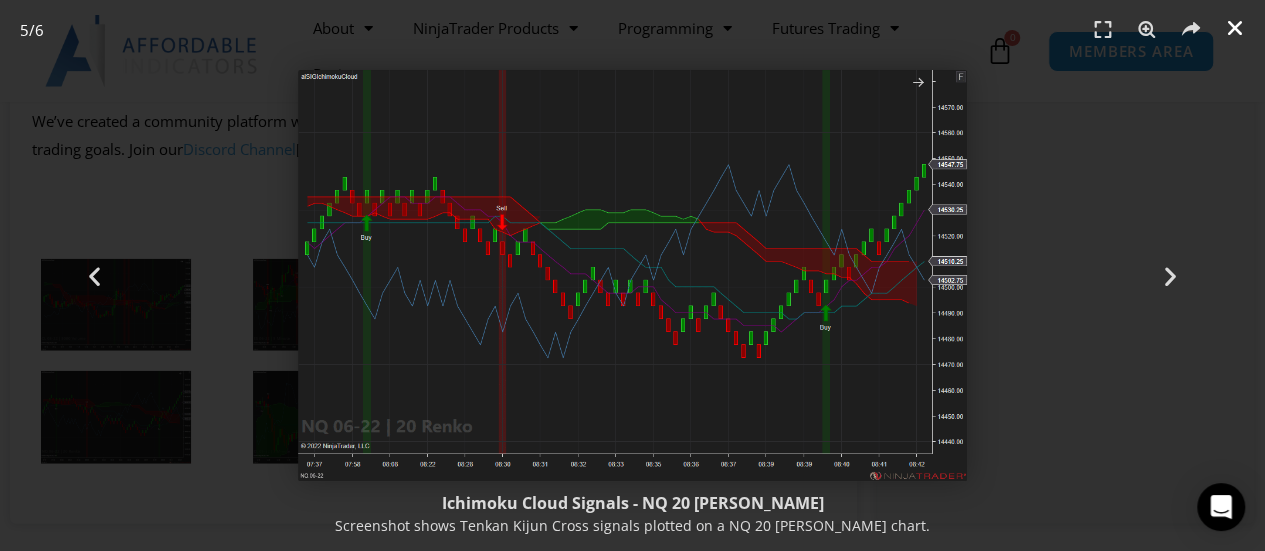 click at bounding box center (1235, 28) 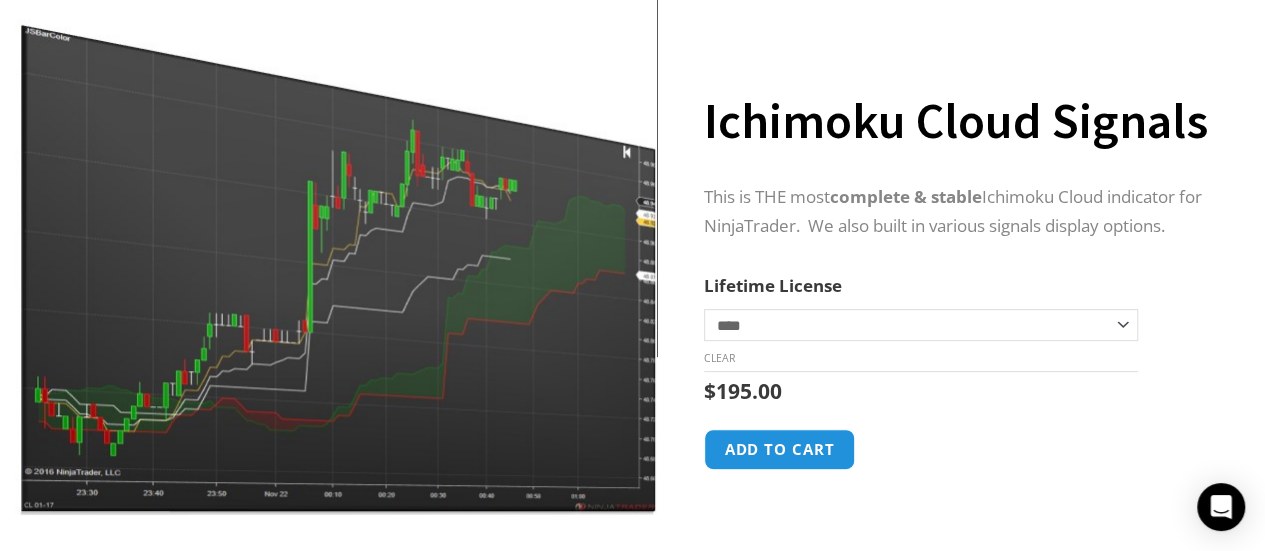 scroll, scrollTop: 0, scrollLeft: 0, axis: both 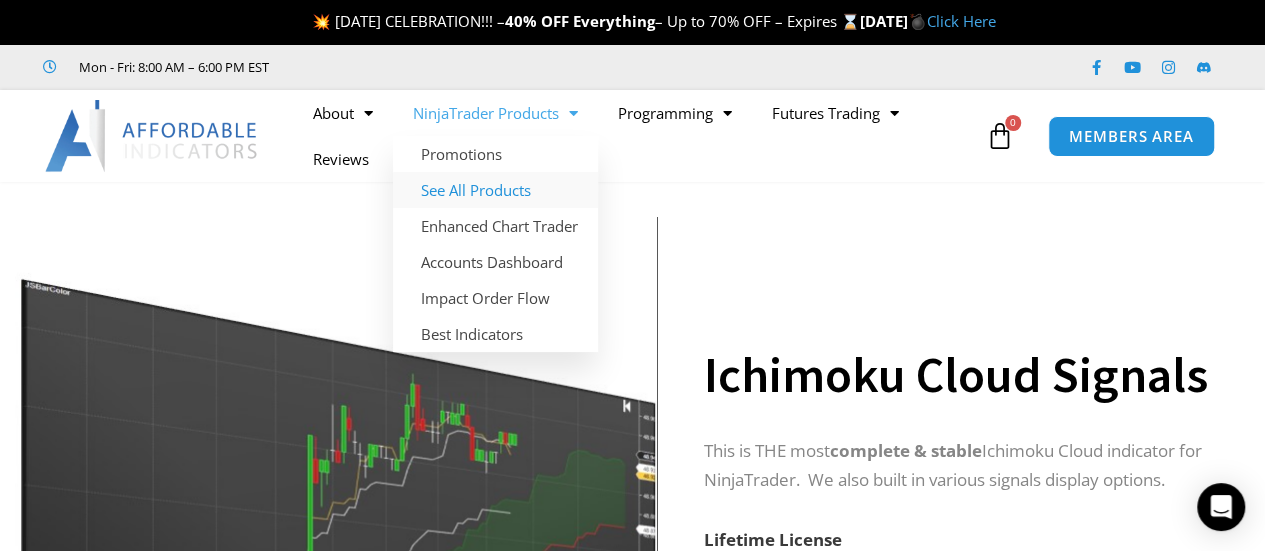 click on "See All Products" 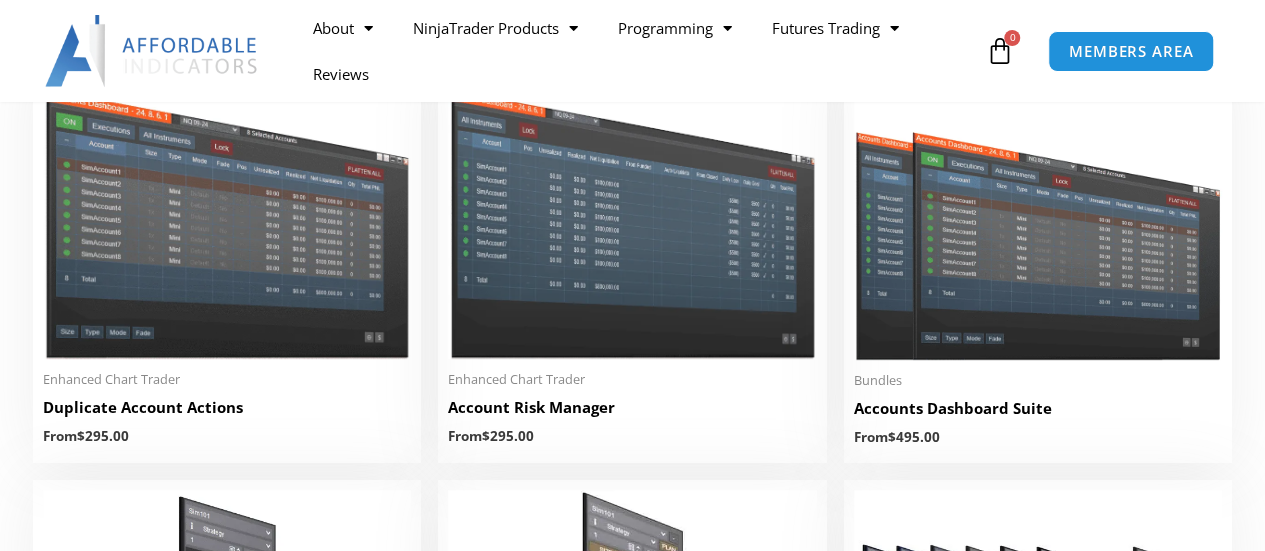 scroll, scrollTop: 0, scrollLeft: 0, axis: both 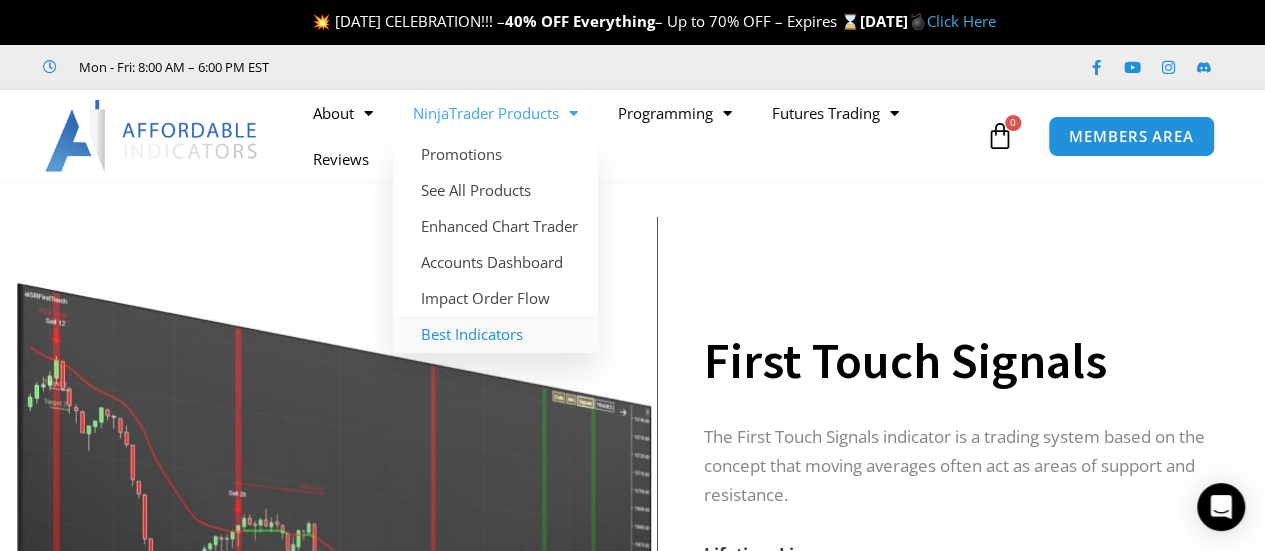 click on "Best Indicators" 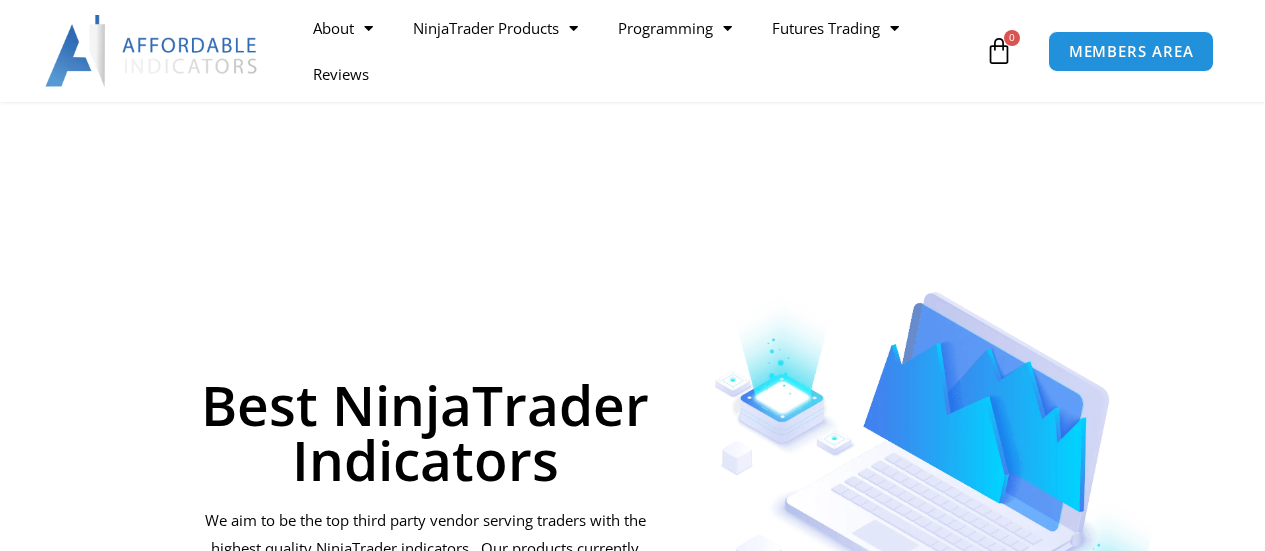 scroll, scrollTop: 1272, scrollLeft: 0, axis: vertical 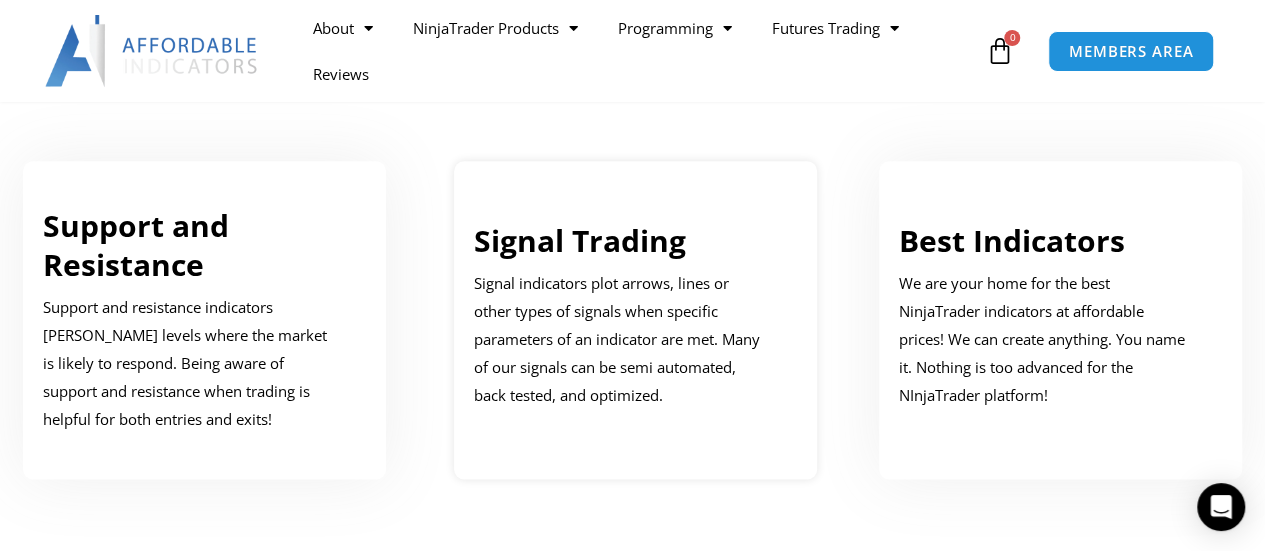 click on "Signal indicators plot arrows, lines or other types of signals when specific parameters of an indicator are met. Many of our signals can be semi automated, back tested, and optimized." at bounding box center [621, 339] 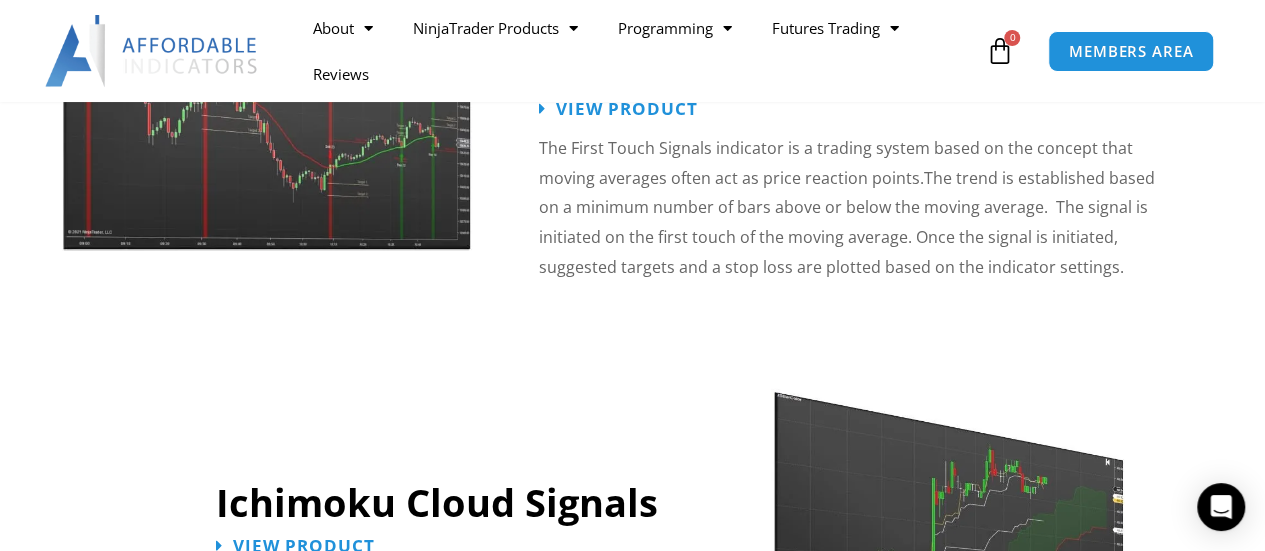 scroll, scrollTop: 3162, scrollLeft: 0, axis: vertical 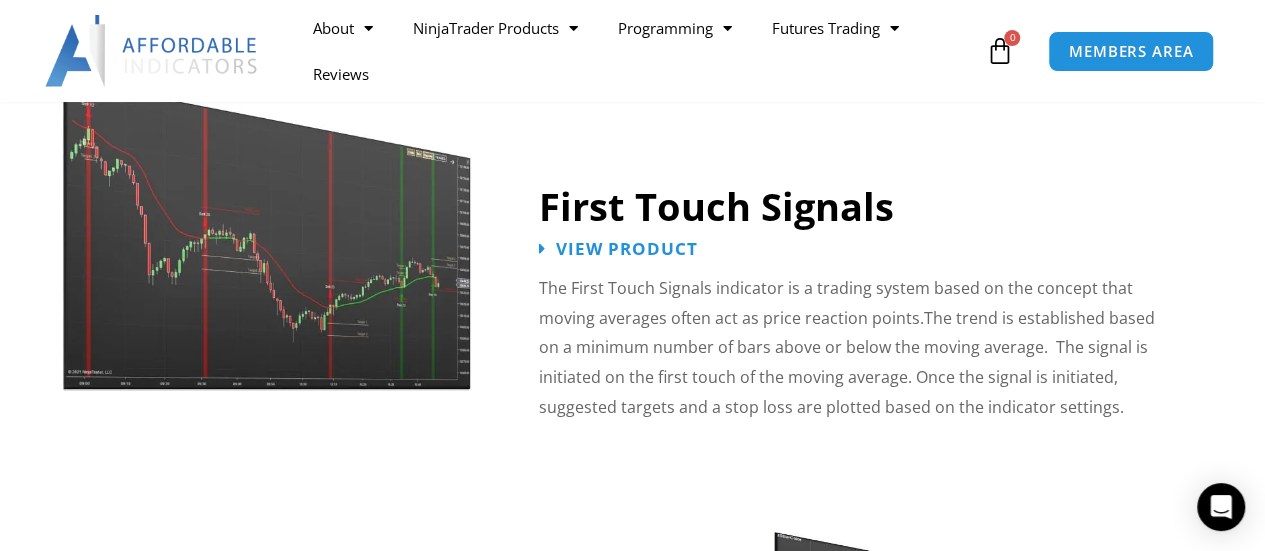 click at bounding box center (268, 214) 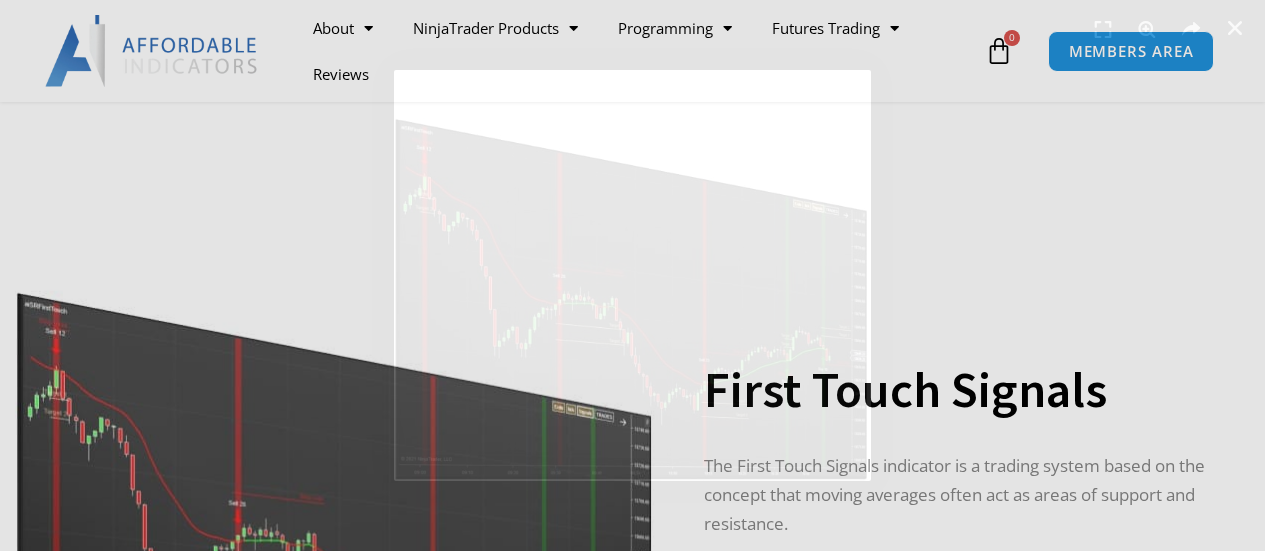 scroll, scrollTop: 478, scrollLeft: 0, axis: vertical 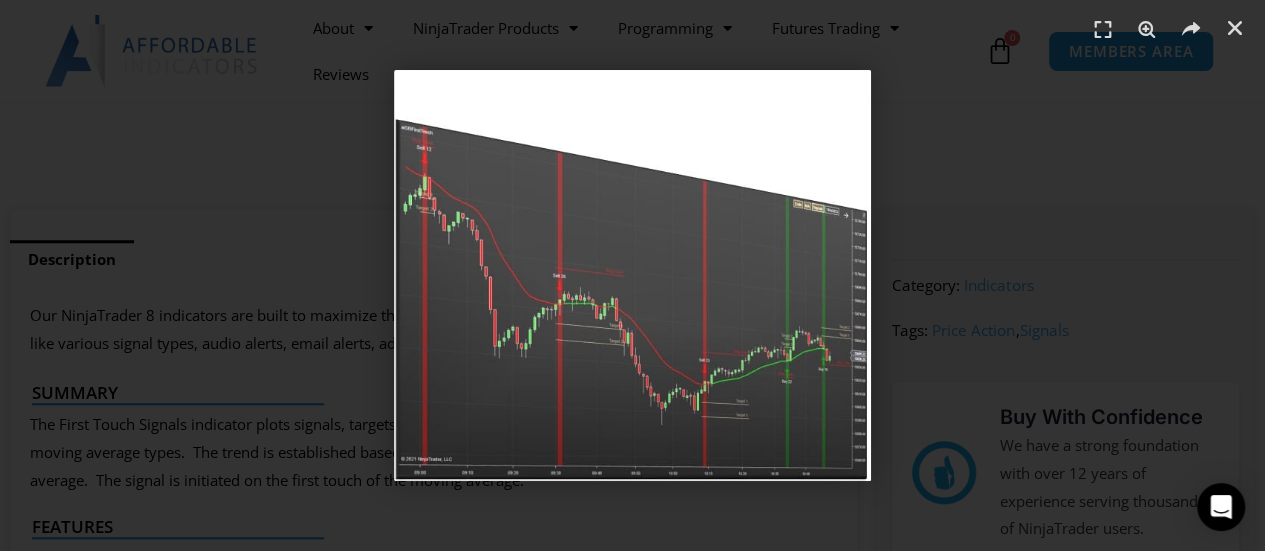 click at bounding box center [633, 275] 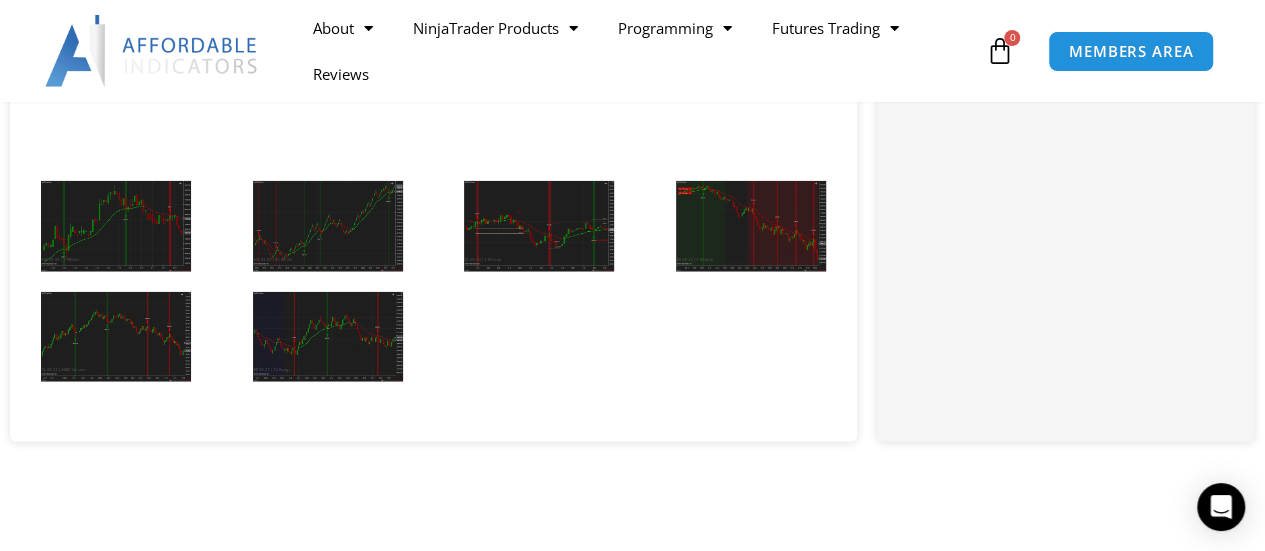 scroll, scrollTop: 2400, scrollLeft: 0, axis: vertical 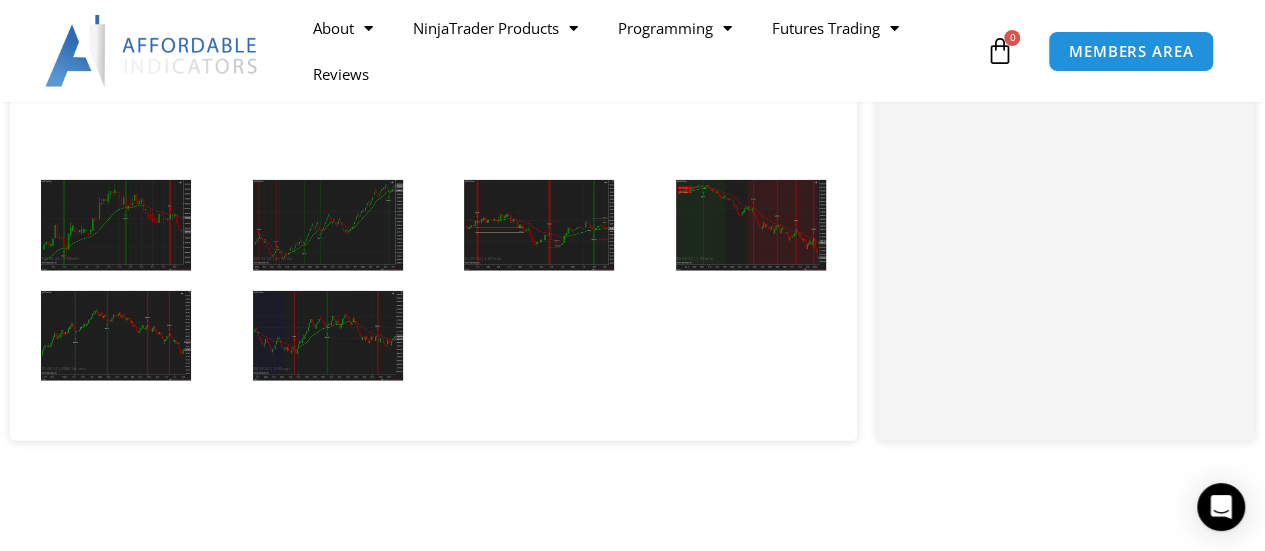 click at bounding box center [116, 225] 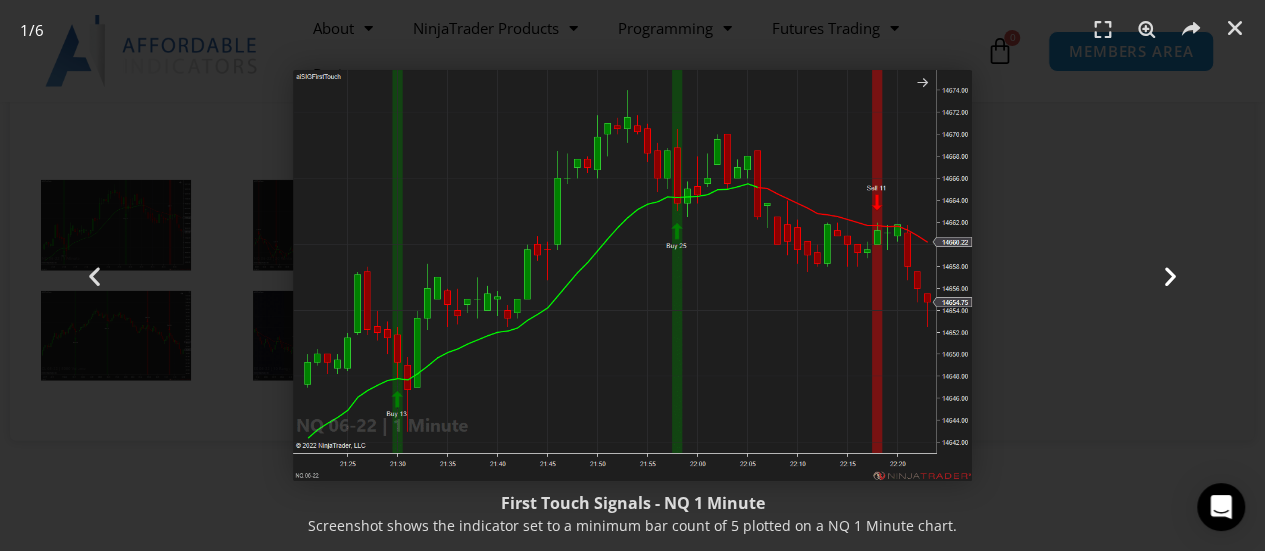 click on "Next" at bounding box center [1170, 275] 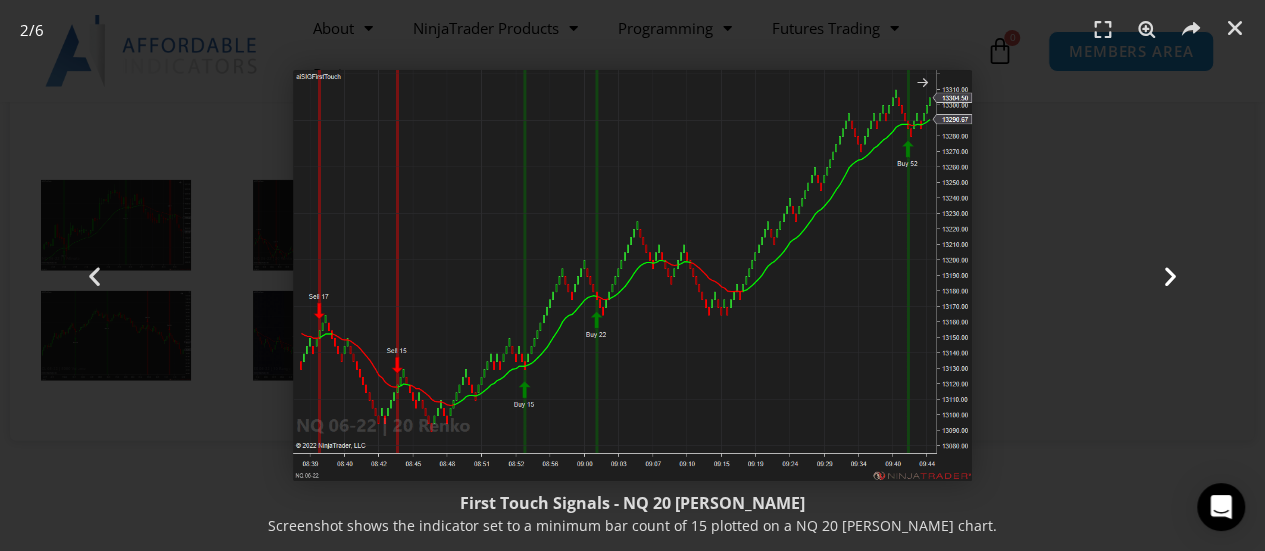 click at bounding box center (1170, 275) 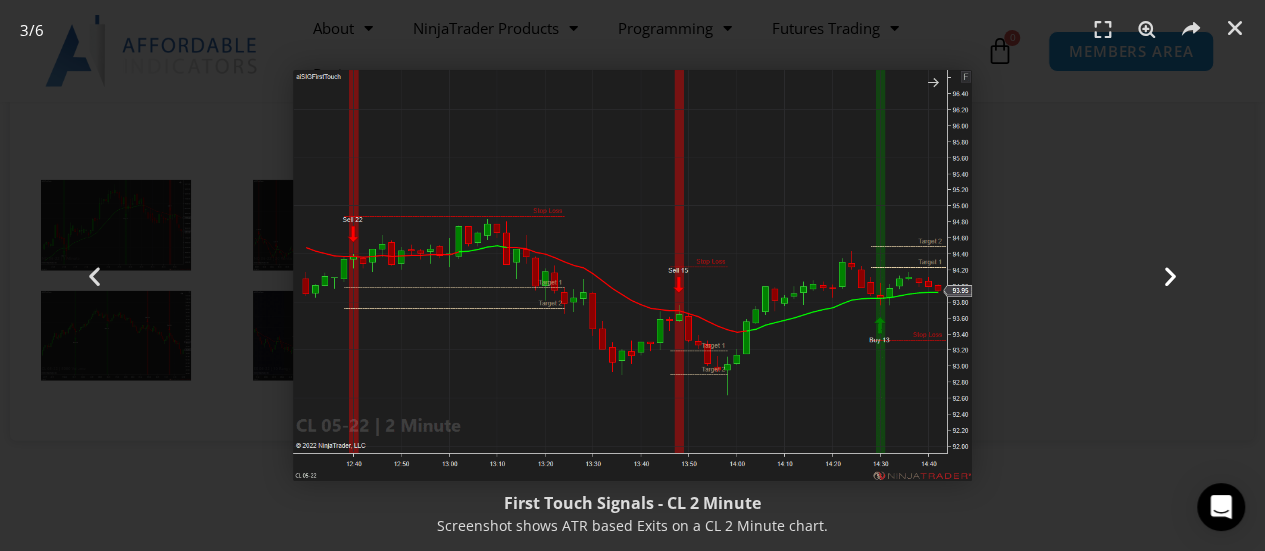 click on "Next" at bounding box center (1170, 275) 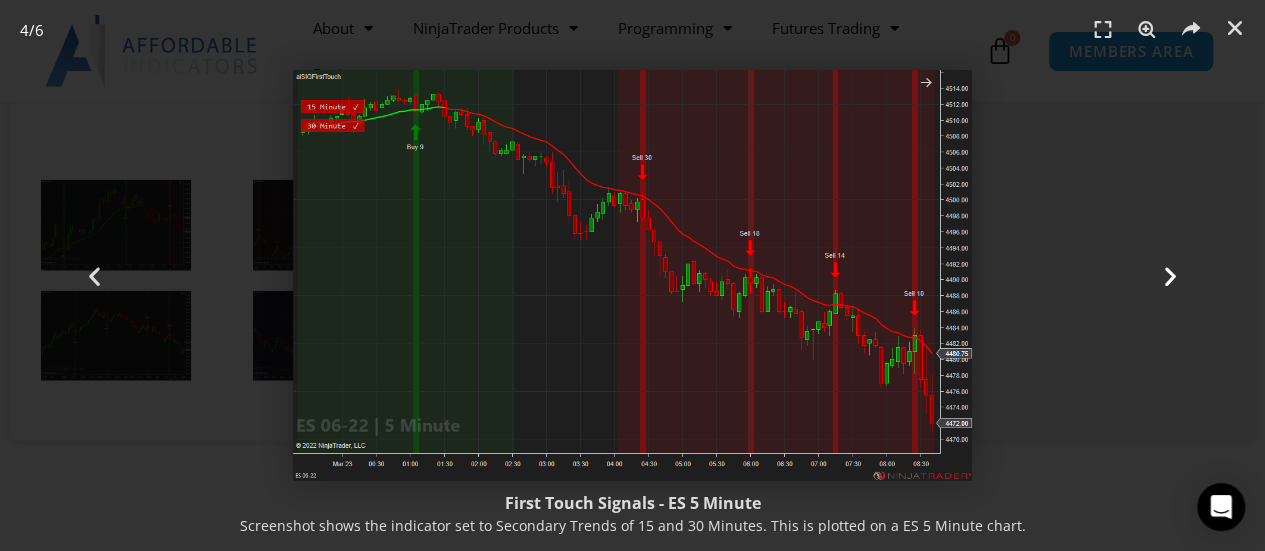 click on "Next" at bounding box center [1170, 275] 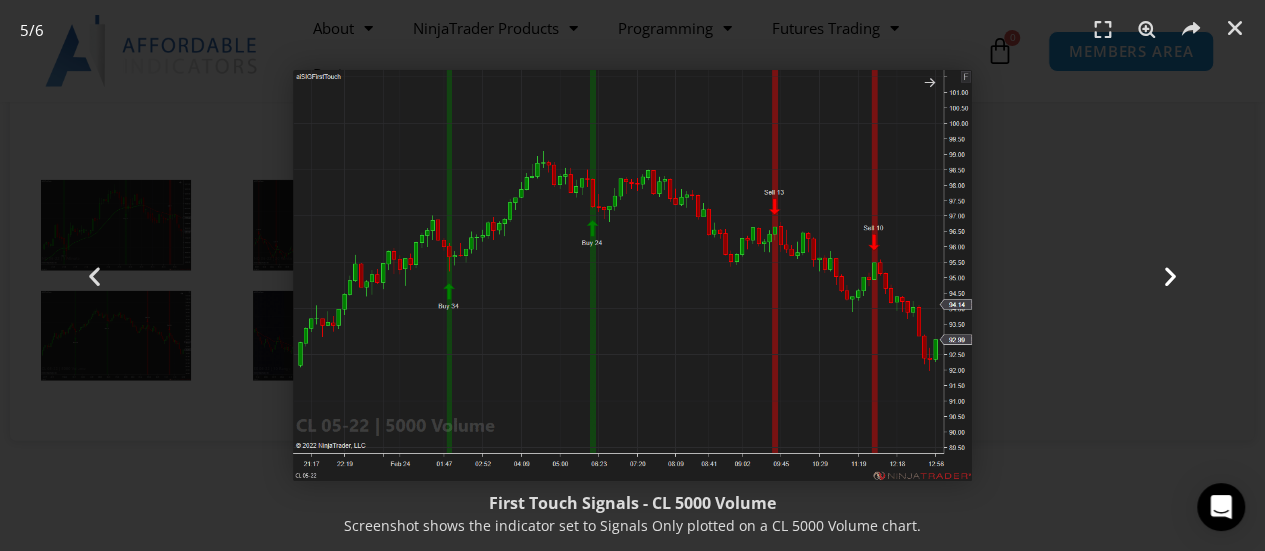 click at bounding box center [1170, 275] 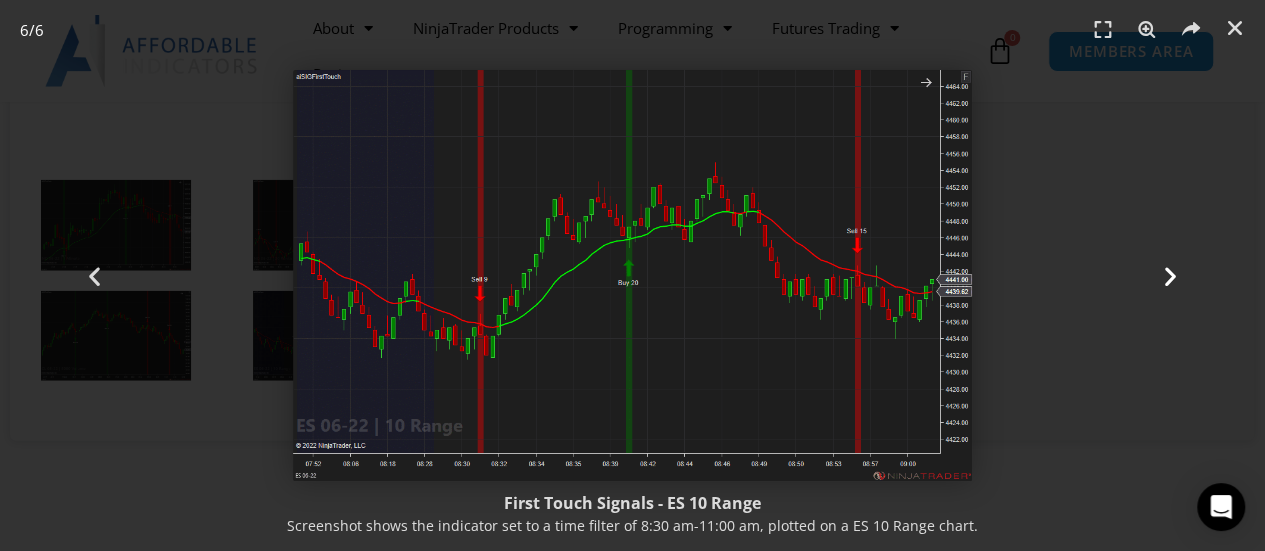 click on "Next" at bounding box center [1170, 275] 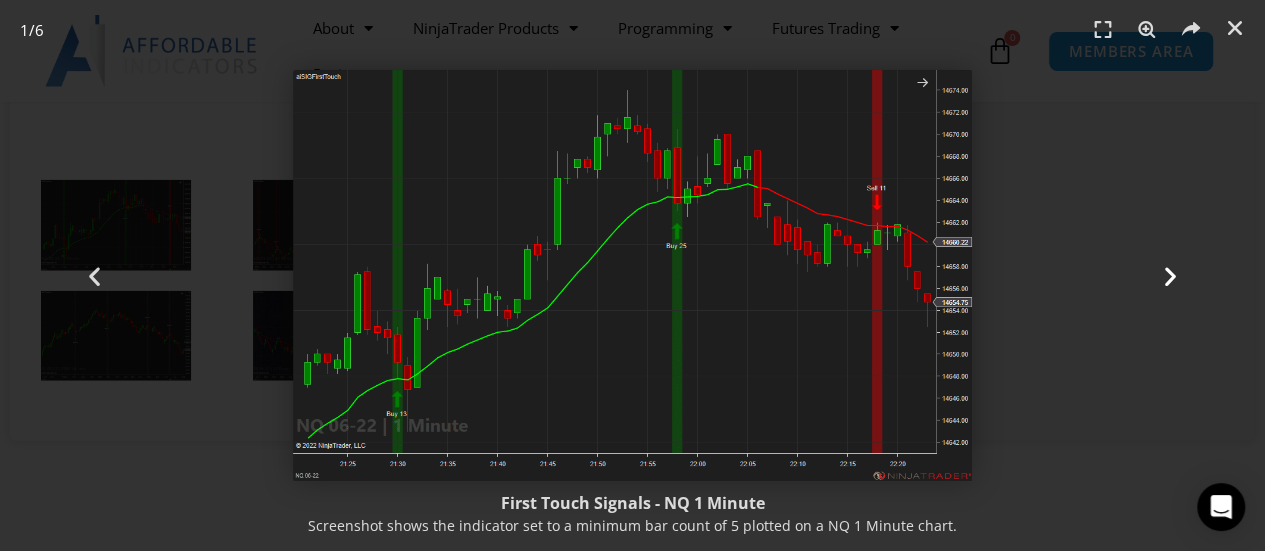 click on "Next" at bounding box center [1170, 275] 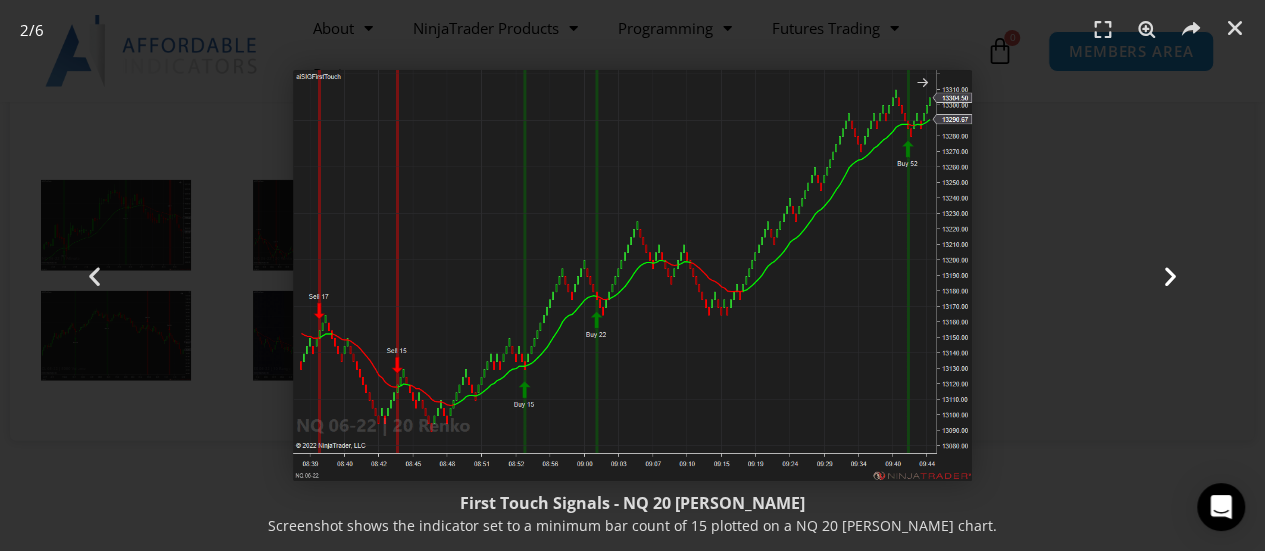 click on "Next" at bounding box center (1170, 275) 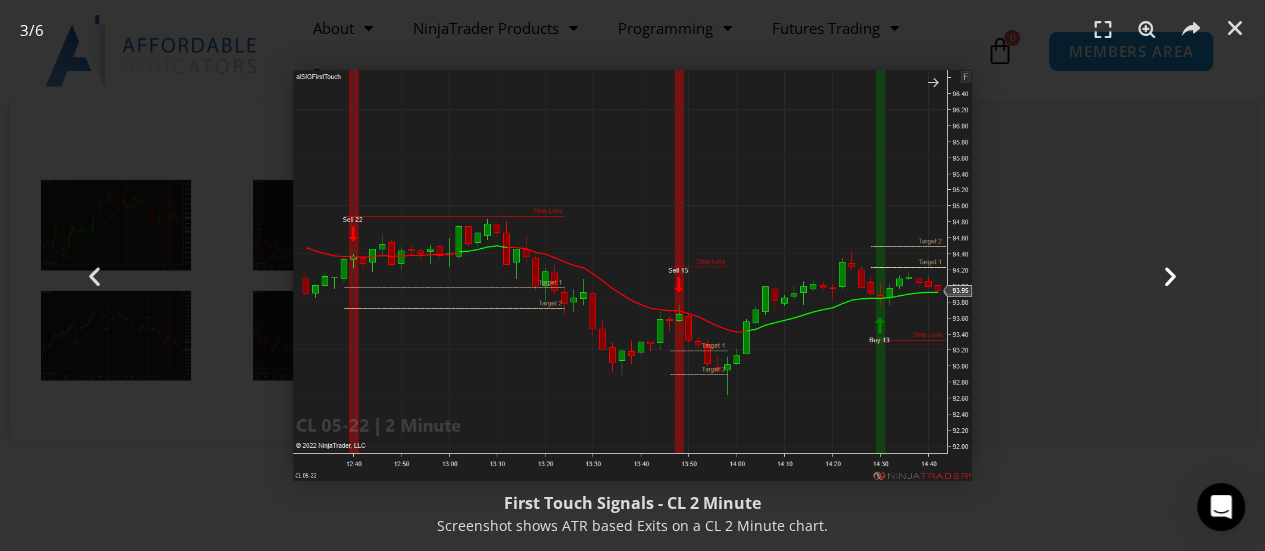 click at bounding box center [1170, 275] 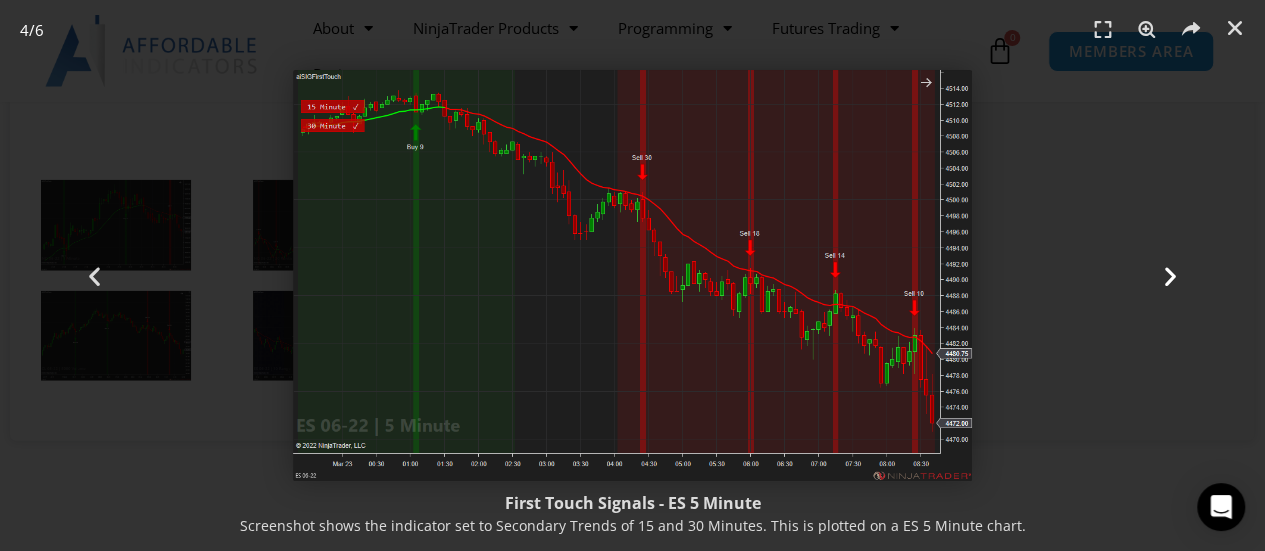 click on "Next" at bounding box center [1170, 275] 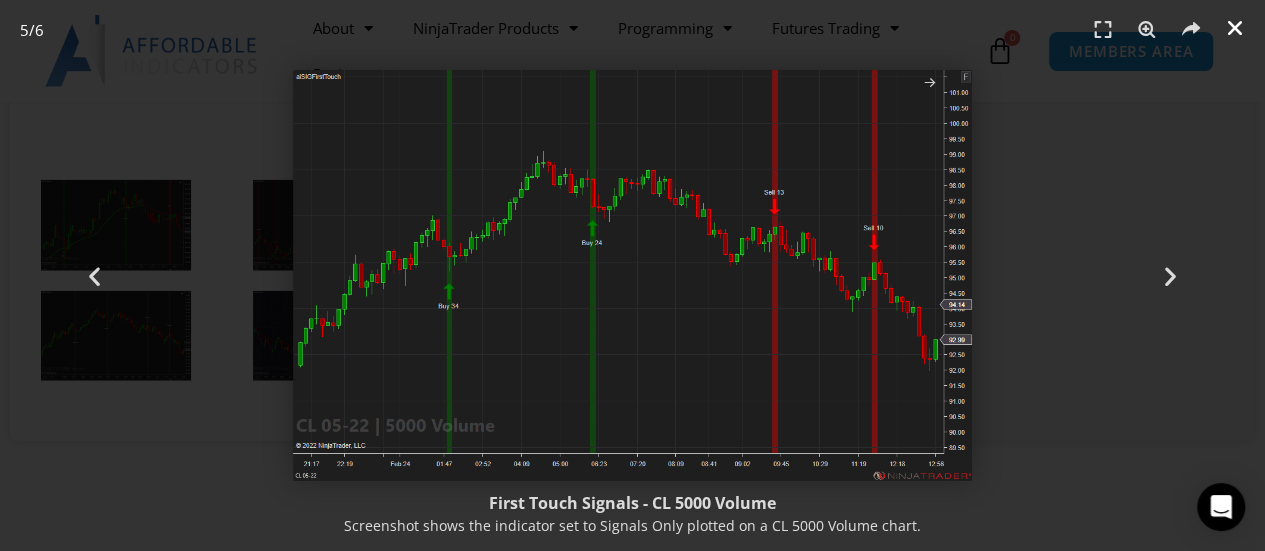click at bounding box center [1235, 28] 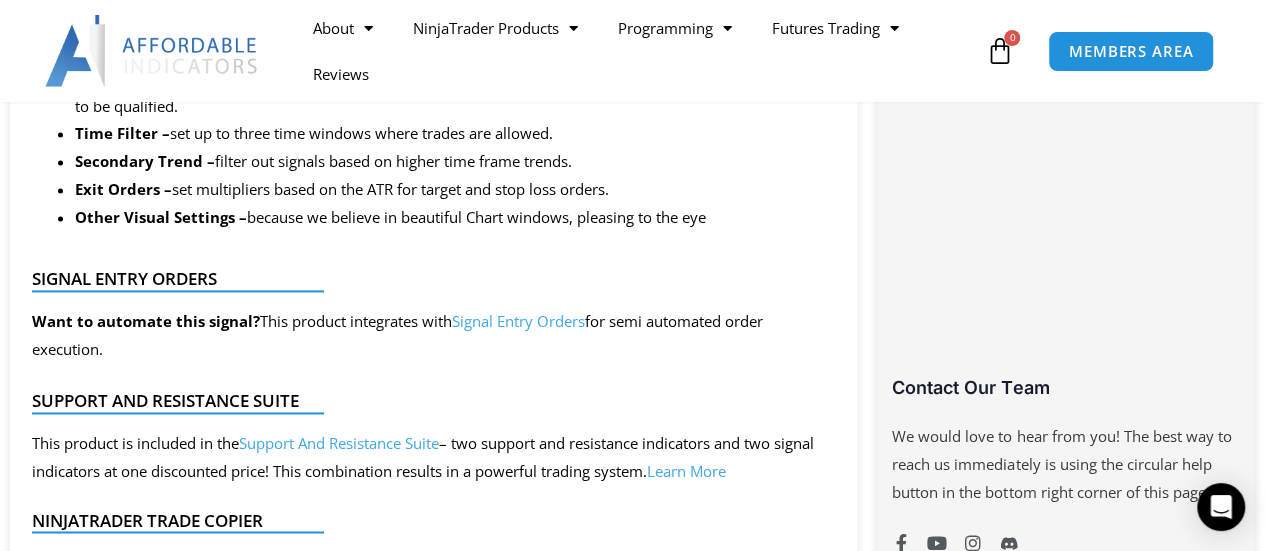 scroll, scrollTop: 1300, scrollLeft: 0, axis: vertical 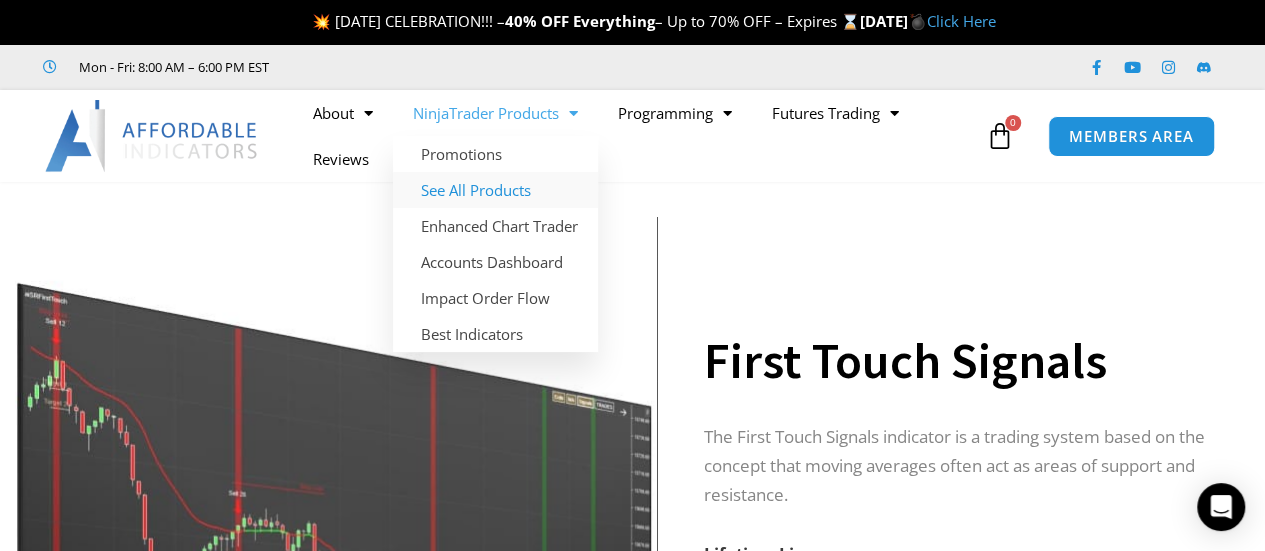 click on "See All Products" 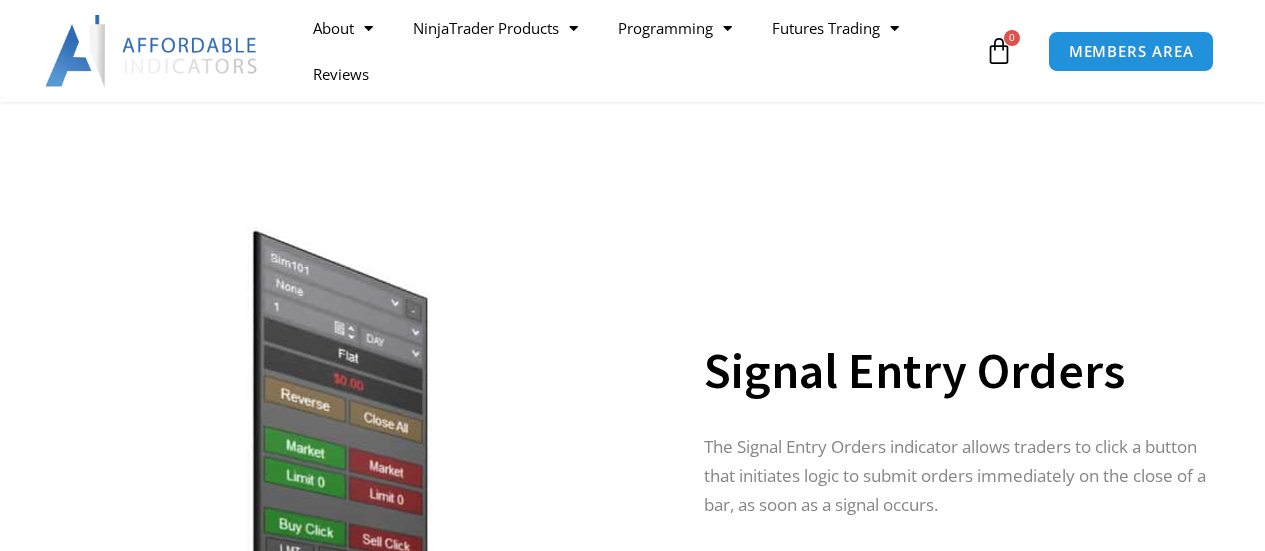 scroll, scrollTop: 300, scrollLeft: 0, axis: vertical 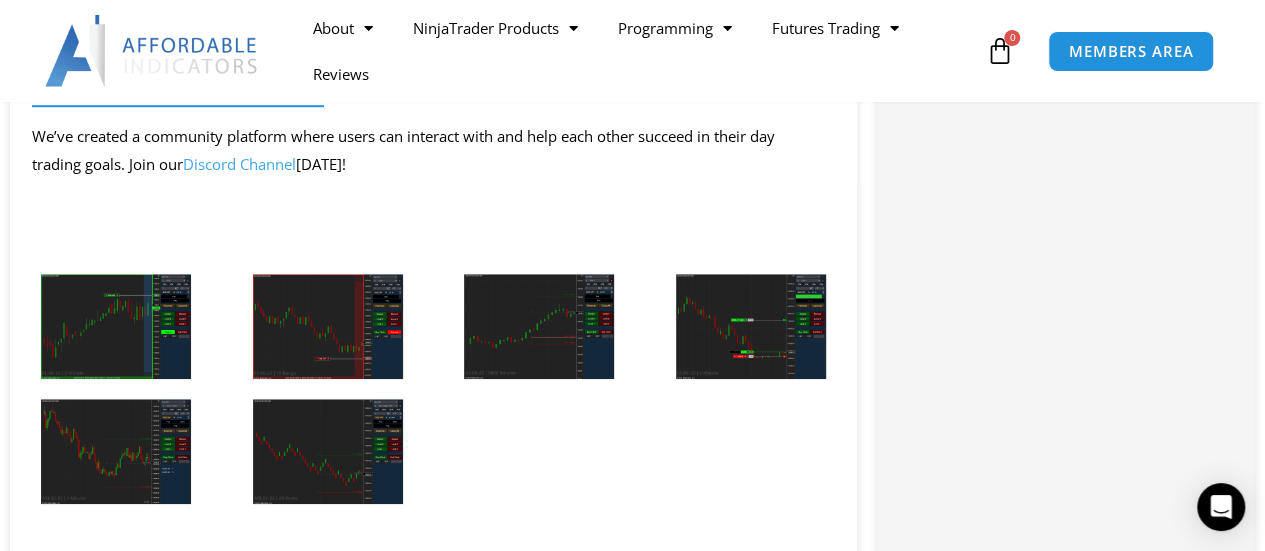 click at bounding box center [116, 326] 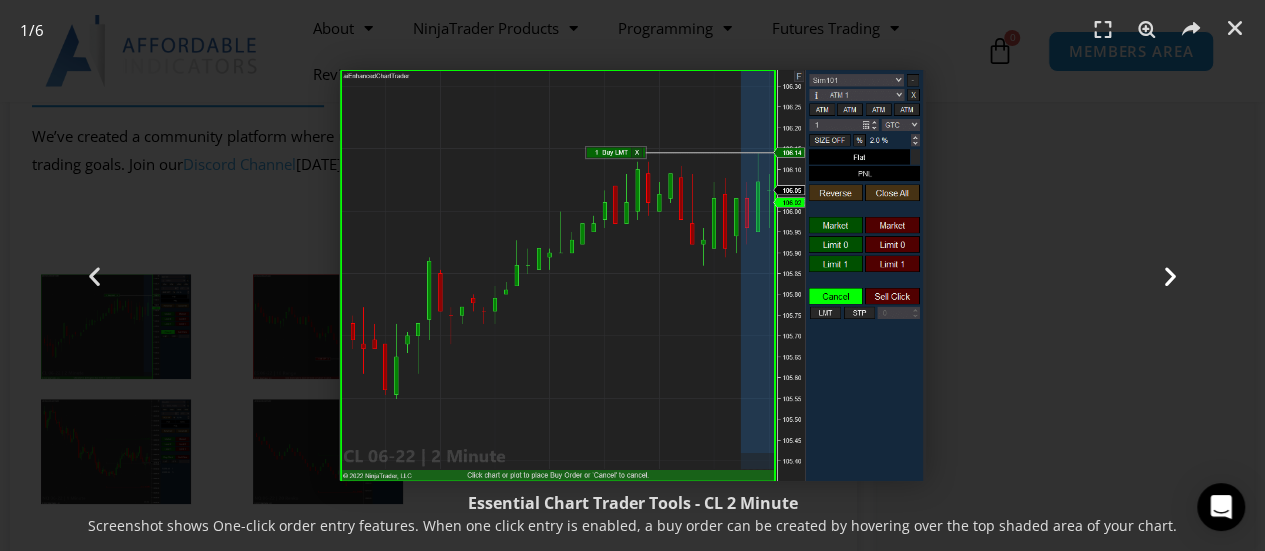 click on "Next" at bounding box center (1170, 275) 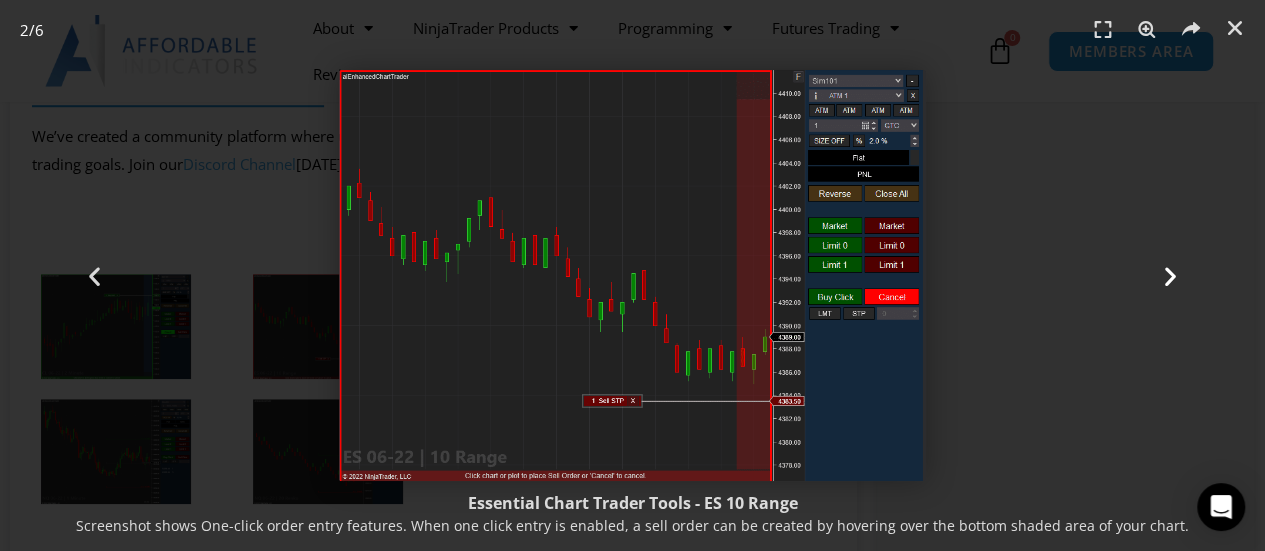 click at bounding box center [1170, 275] 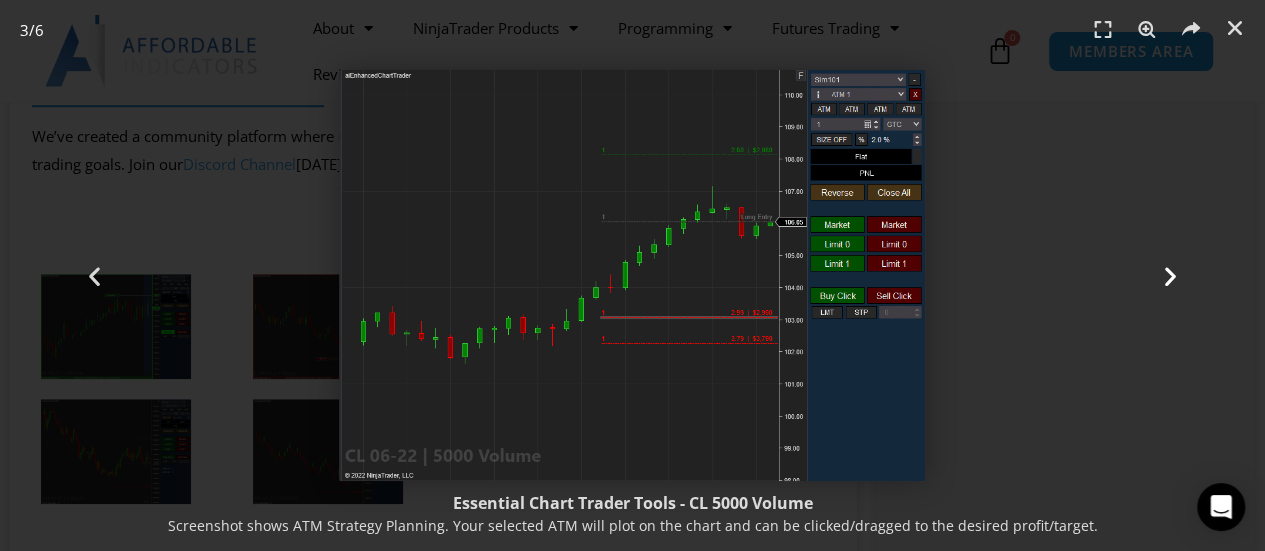 click at bounding box center (1170, 275) 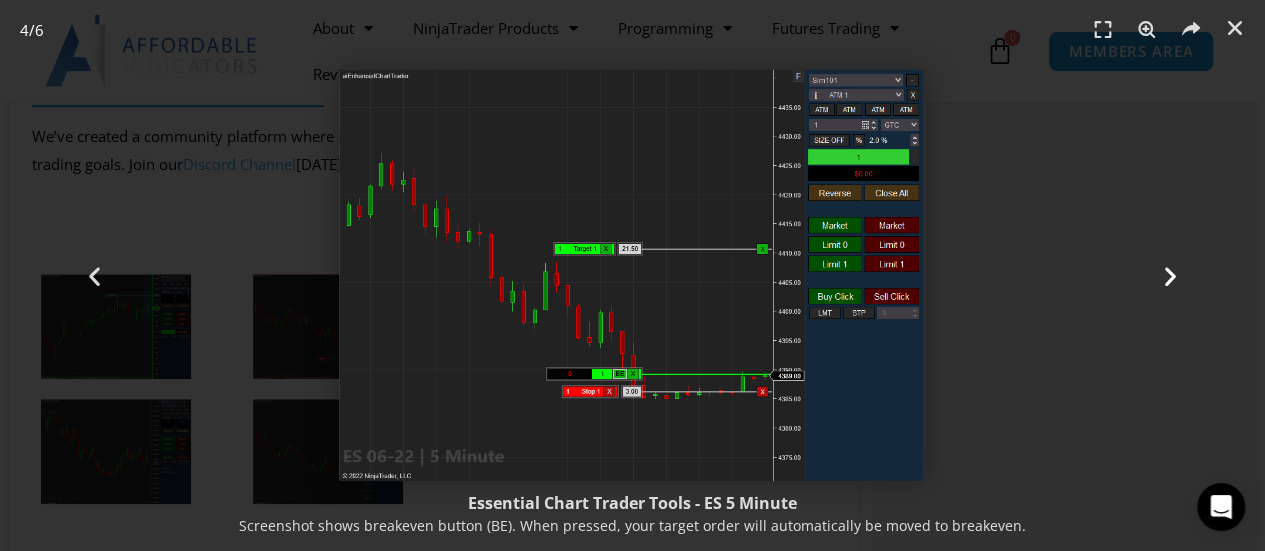 click at bounding box center (1170, 275) 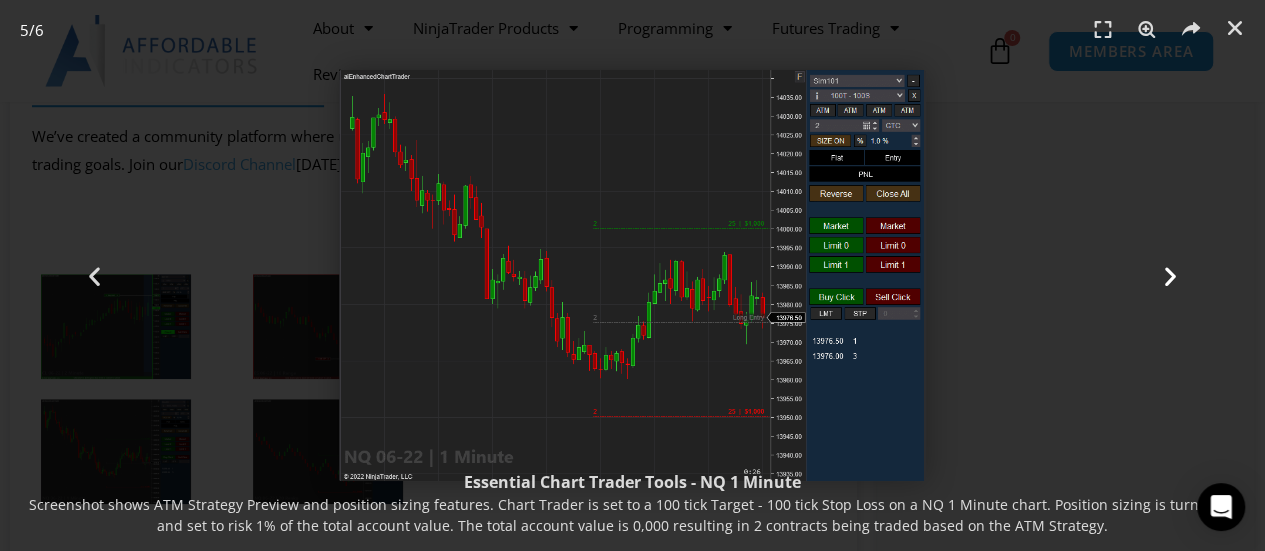 click at bounding box center [1170, 275] 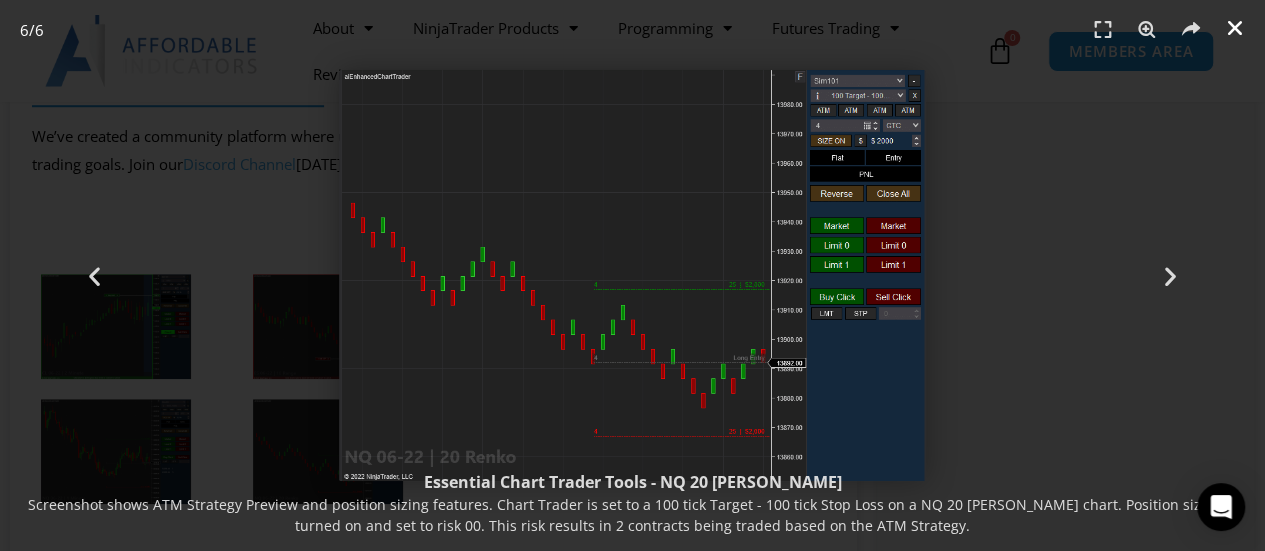 click at bounding box center (1235, 28) 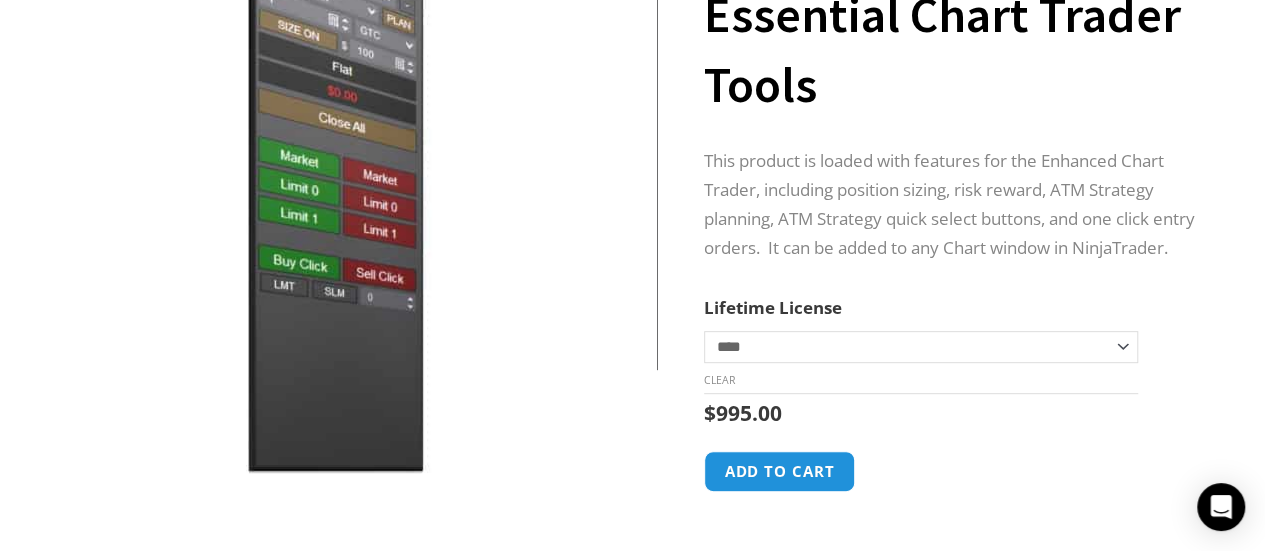 scroll, scrollTop: 0, scrollLeft: 0, axis: both 